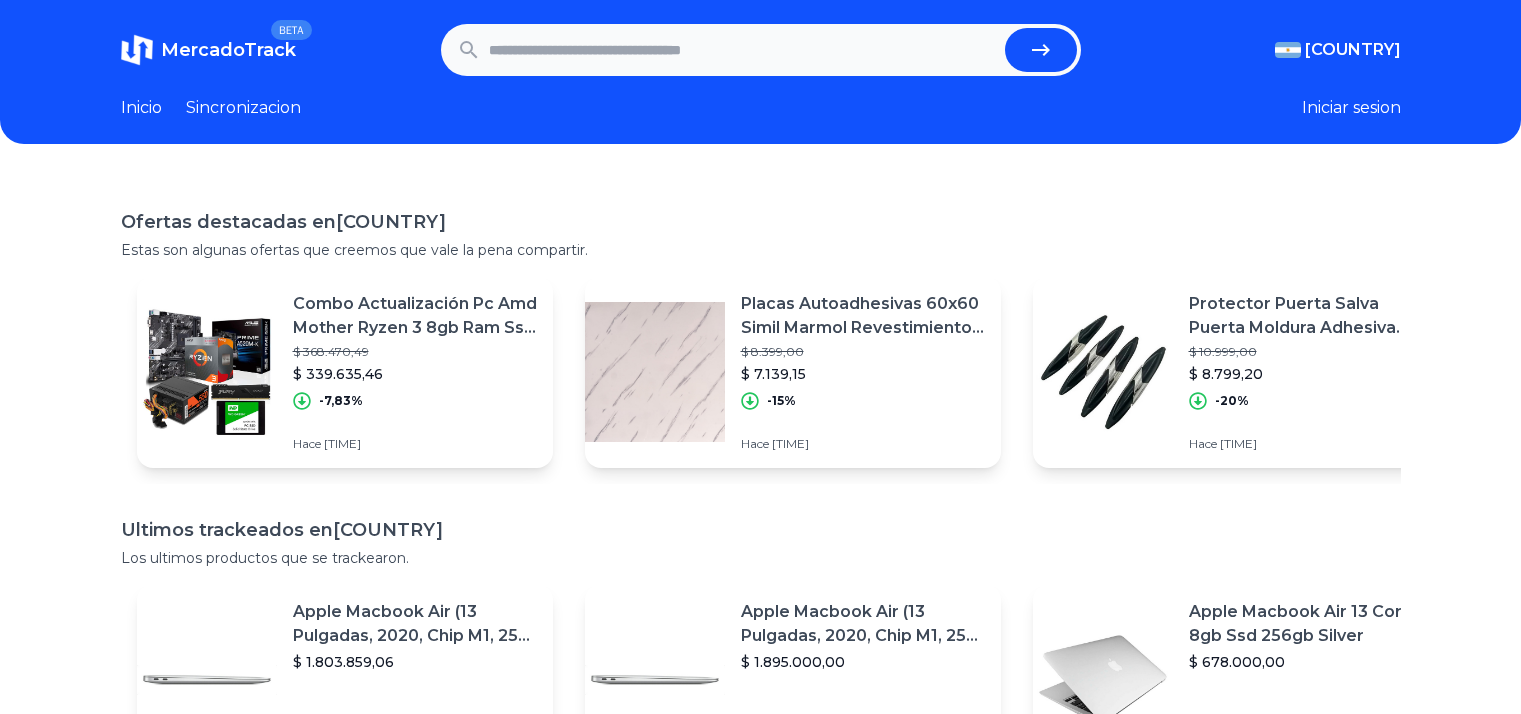 scroll, scrollTop: 0, scrollLeft: 0, axis: both 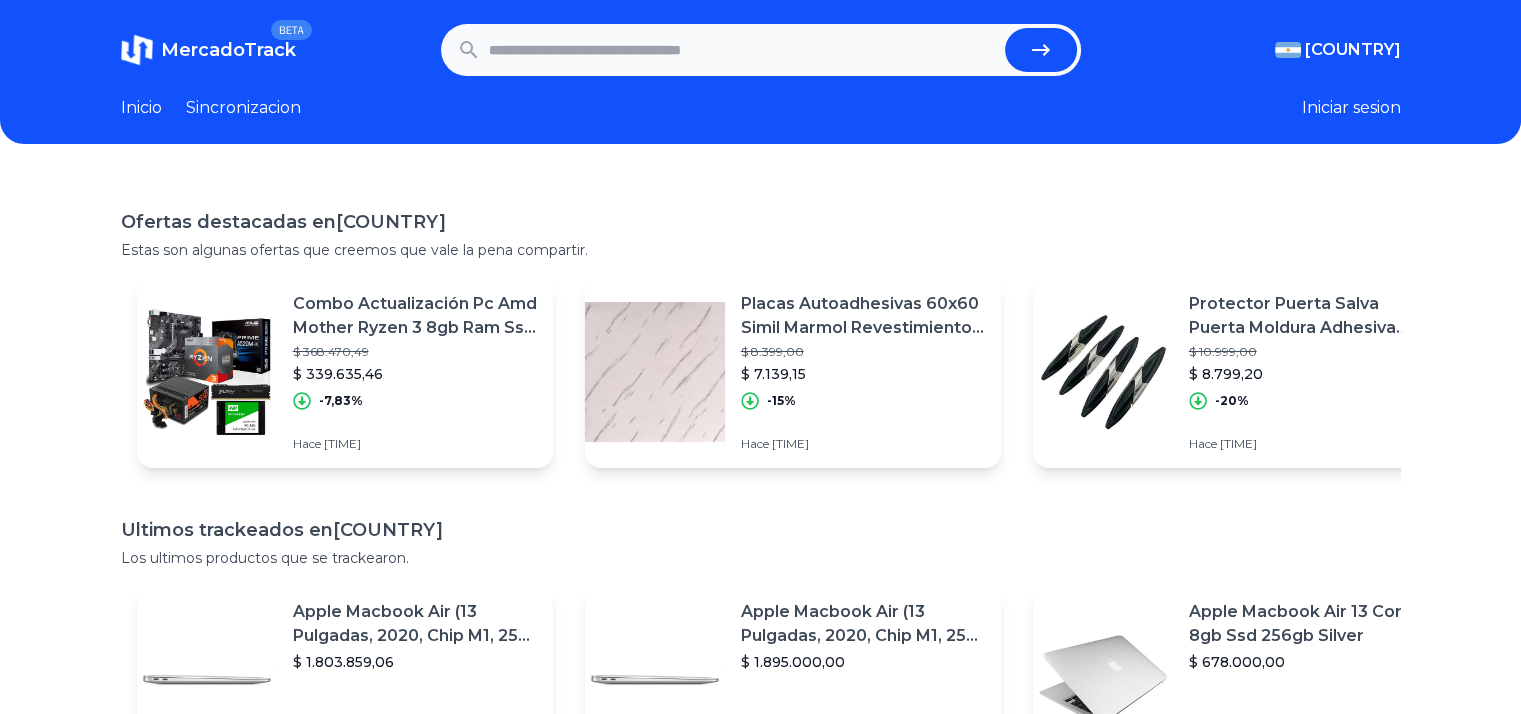 click at bounding box center (743, 50) 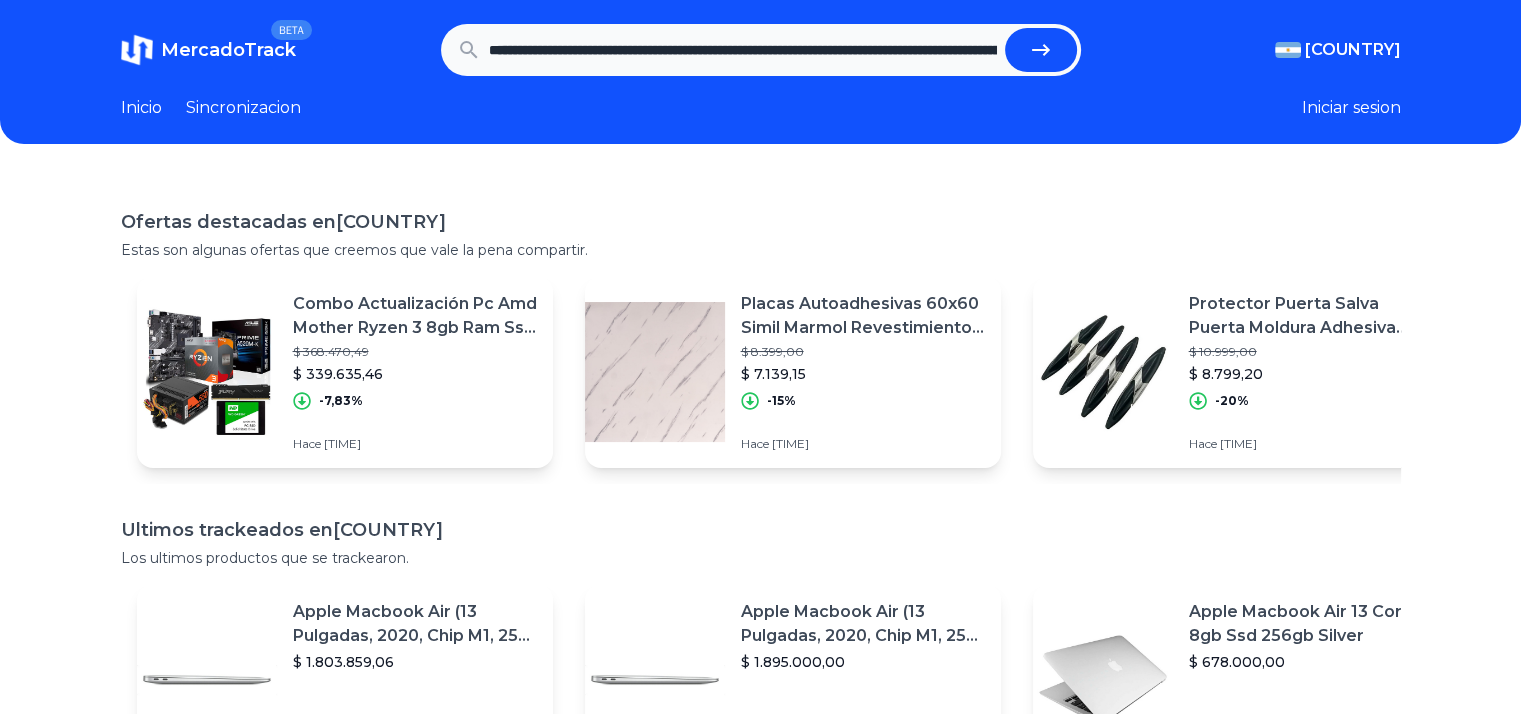 scroll, scrollTop: 0, scrollLeft: 320, axis: horizontal 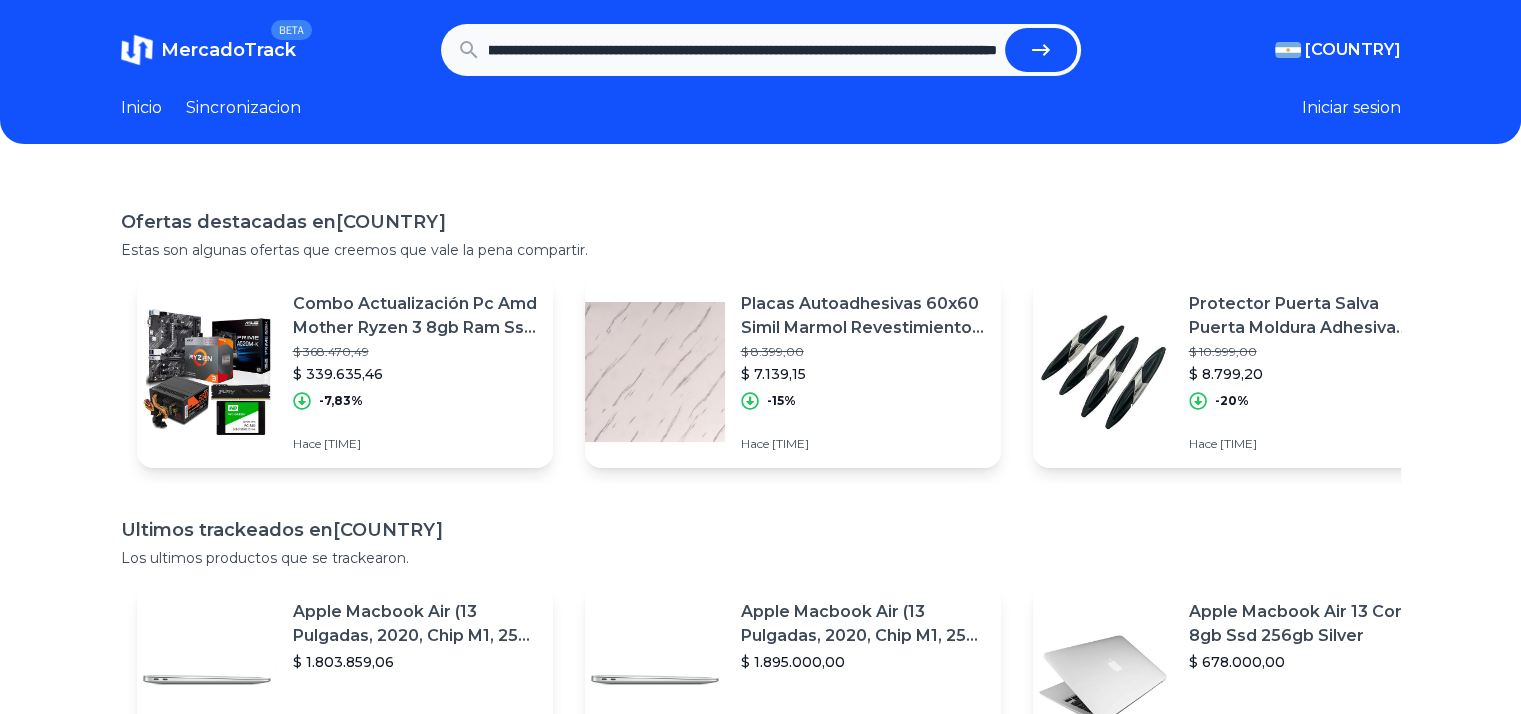 type on "**********" 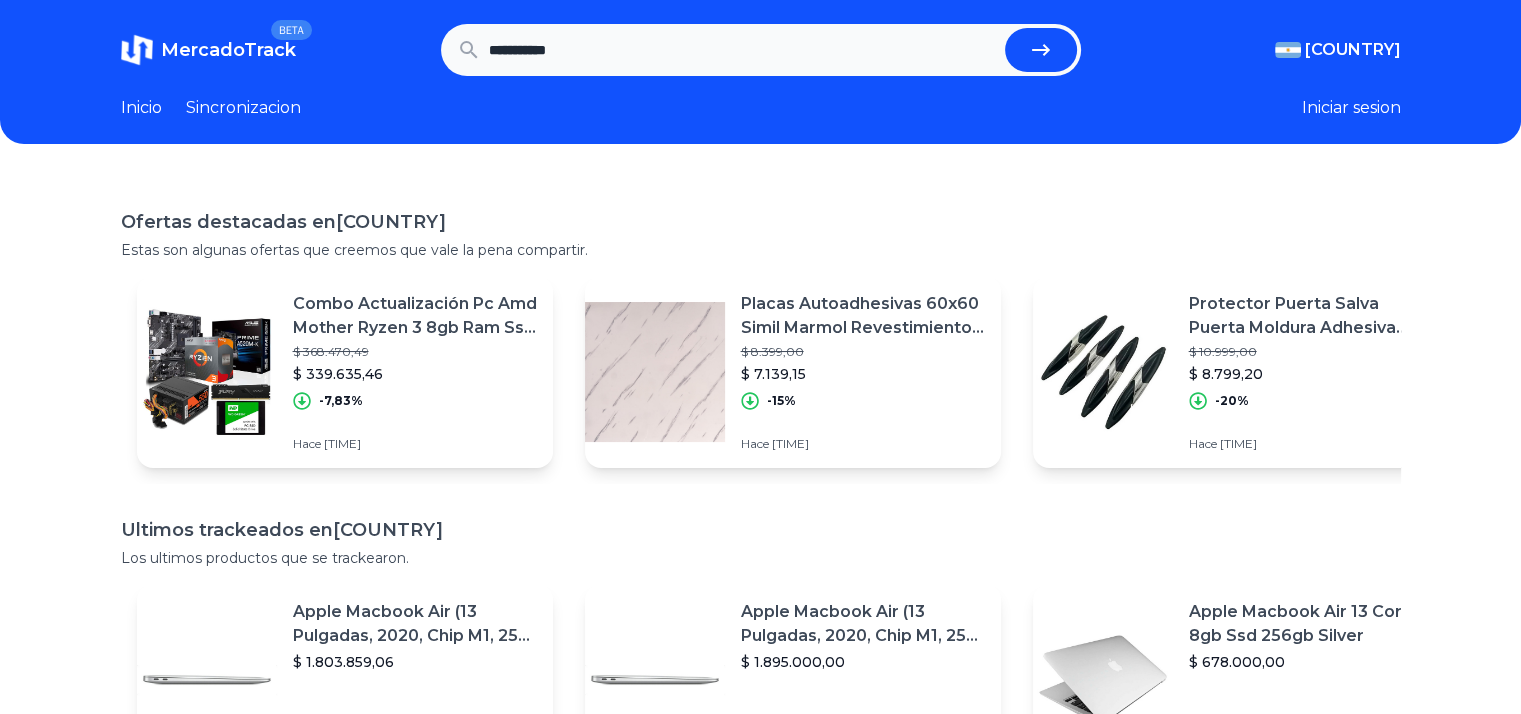 scroll, scrollTop: 0, scrollLeft: 0, axis: both 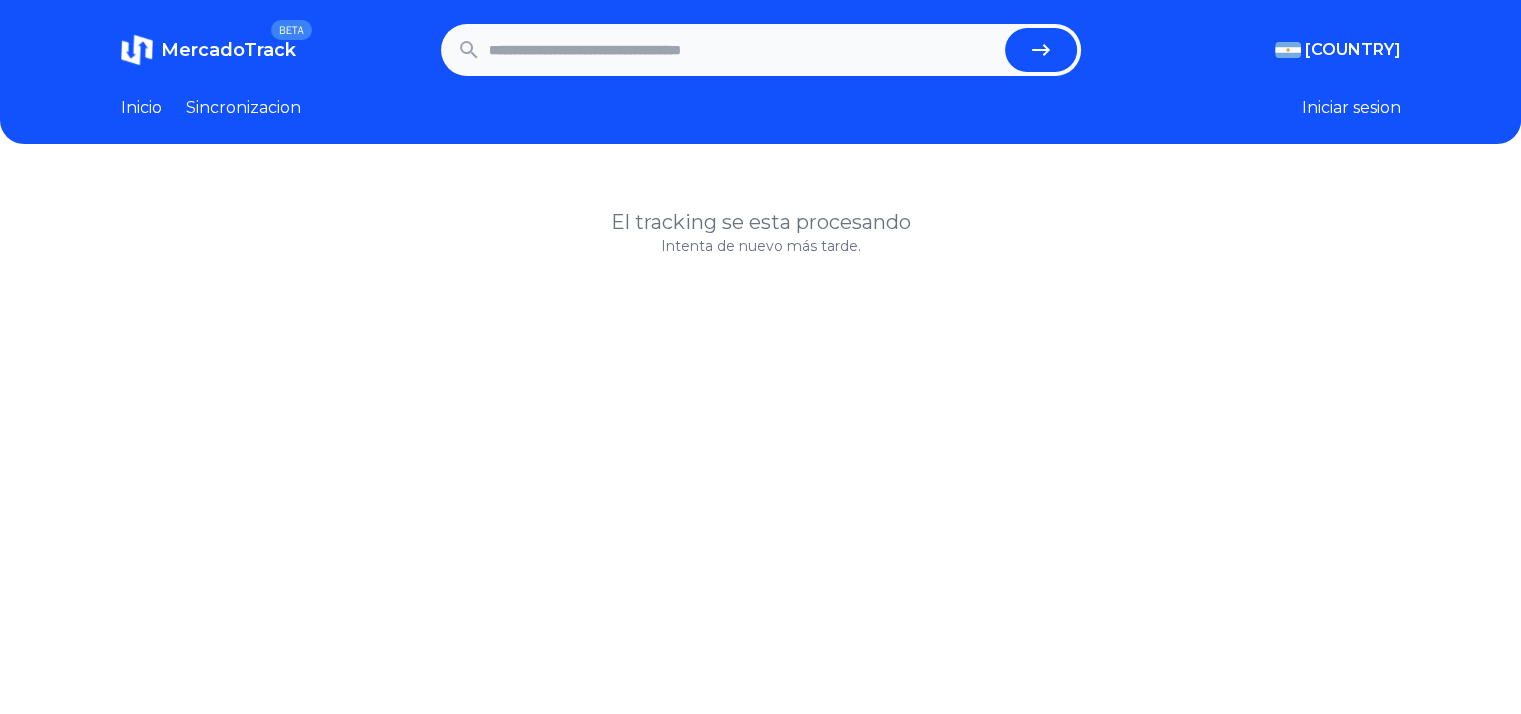 click at bounding box center (743, 50) 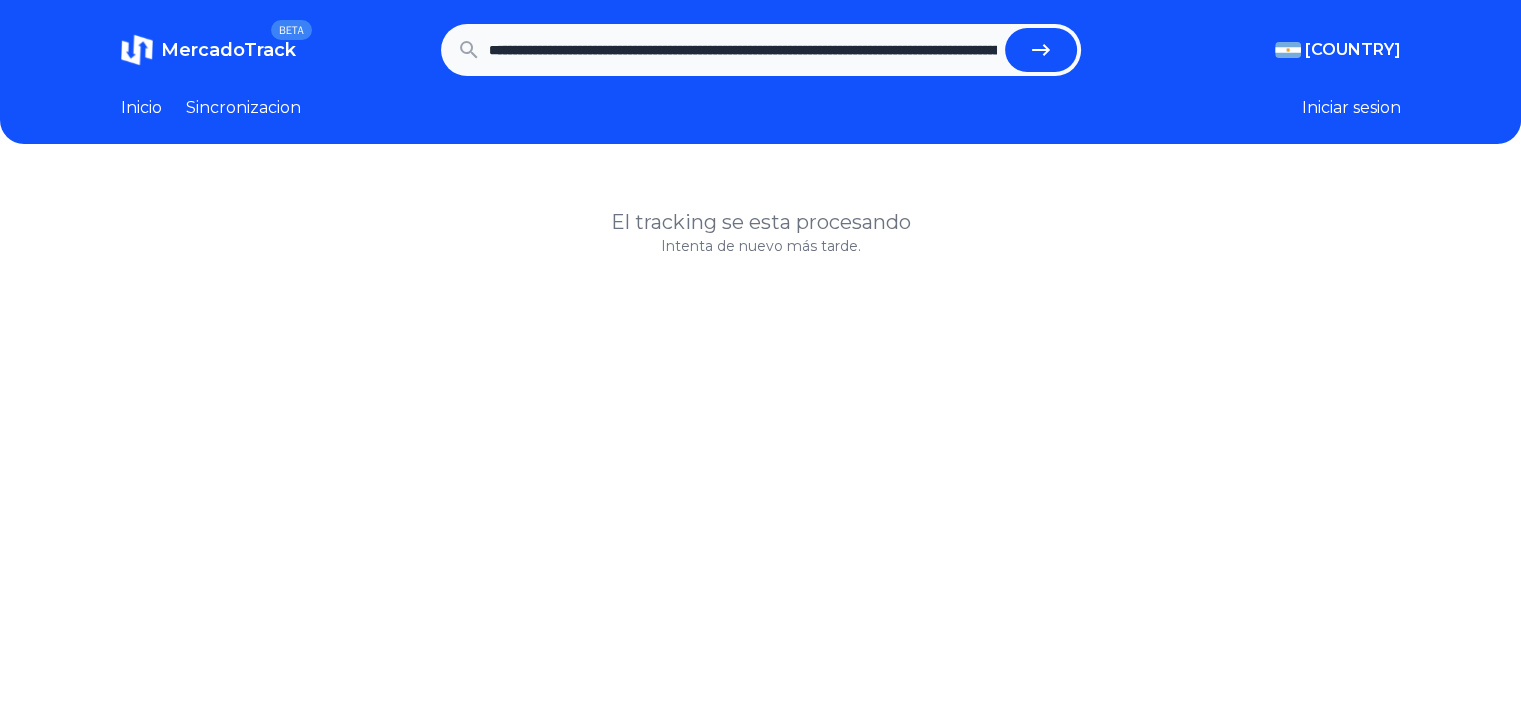 scroll, scrollTop: 0, scrollLeft: 320, axis: horizontal 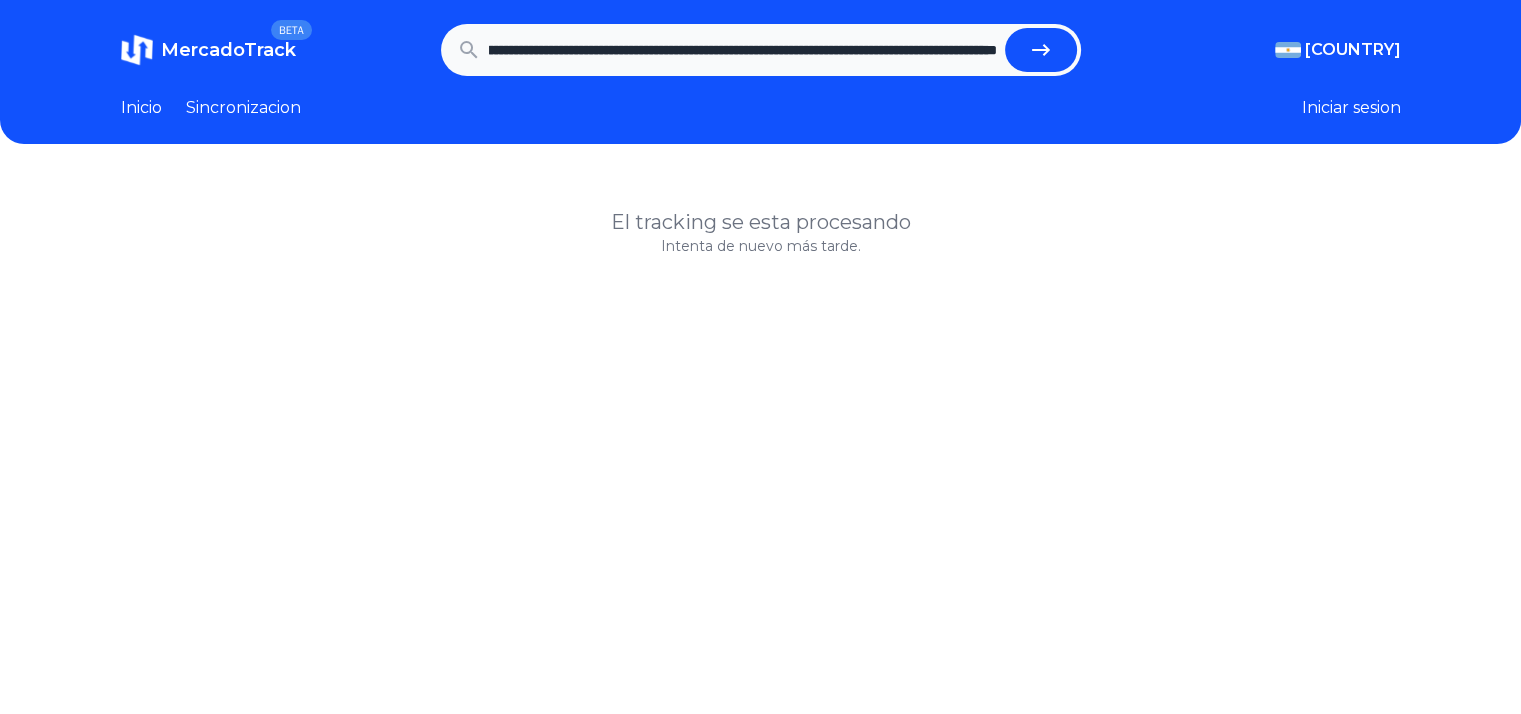 type on "**********" 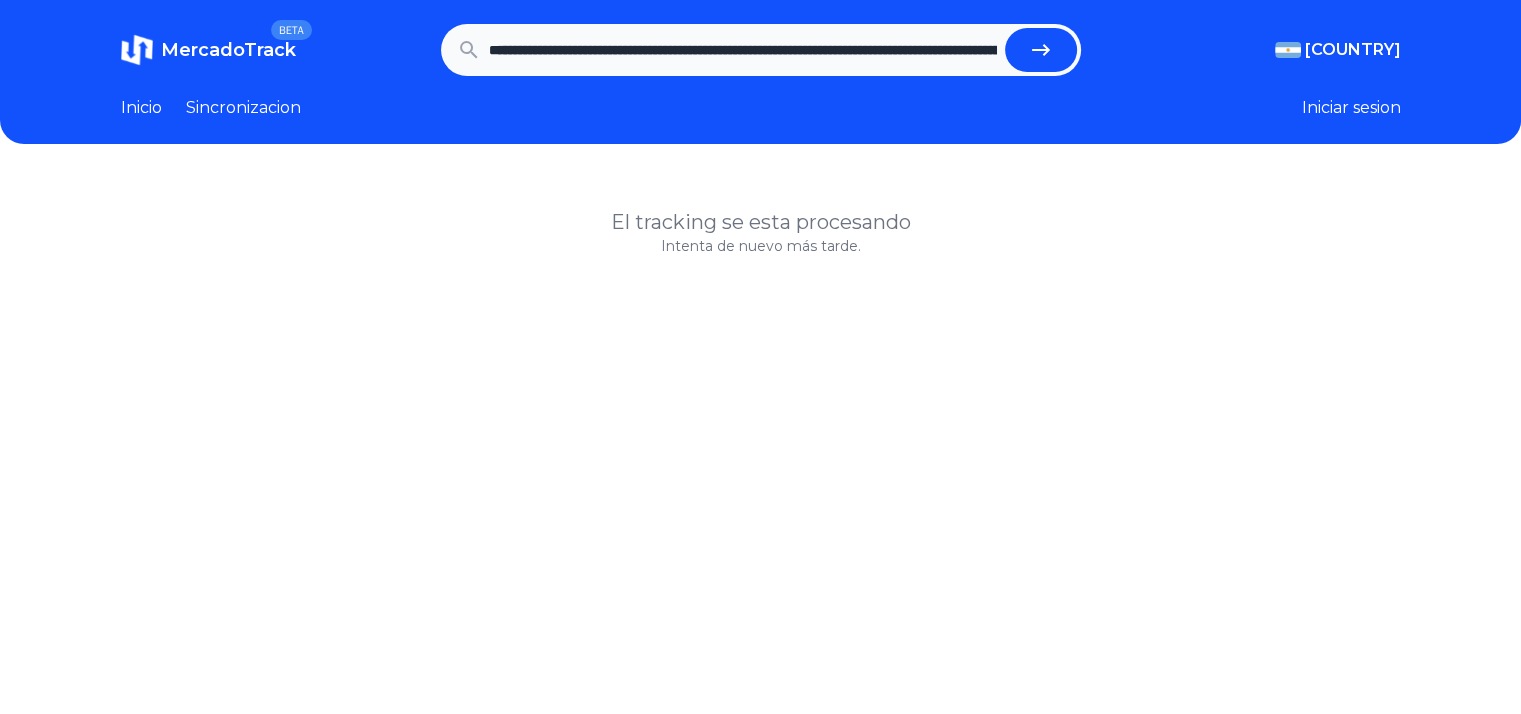 click at bounding box center (1041, 50) 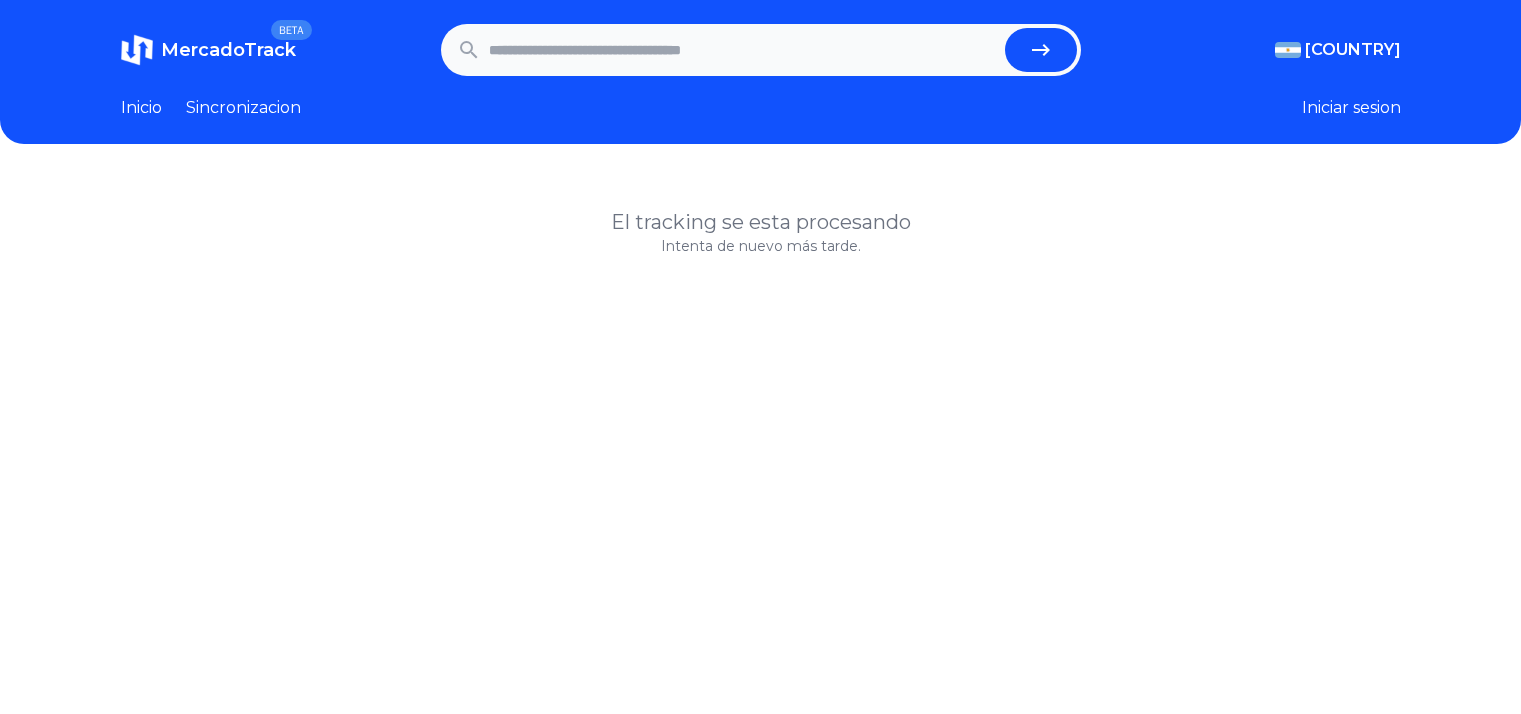 scroll, scrollTop: 0, scrollLeft: 0, axis: both 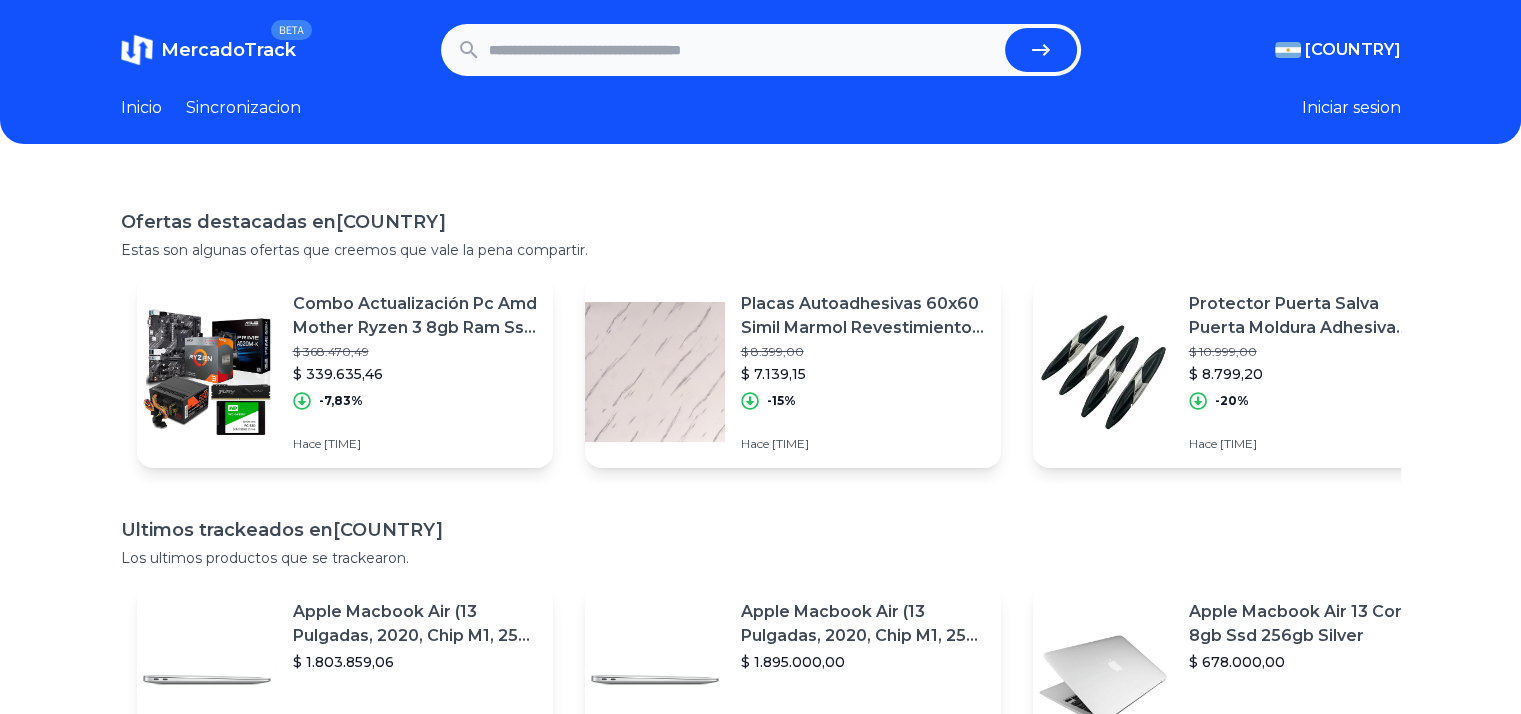 click at bounding box center [743, 50] 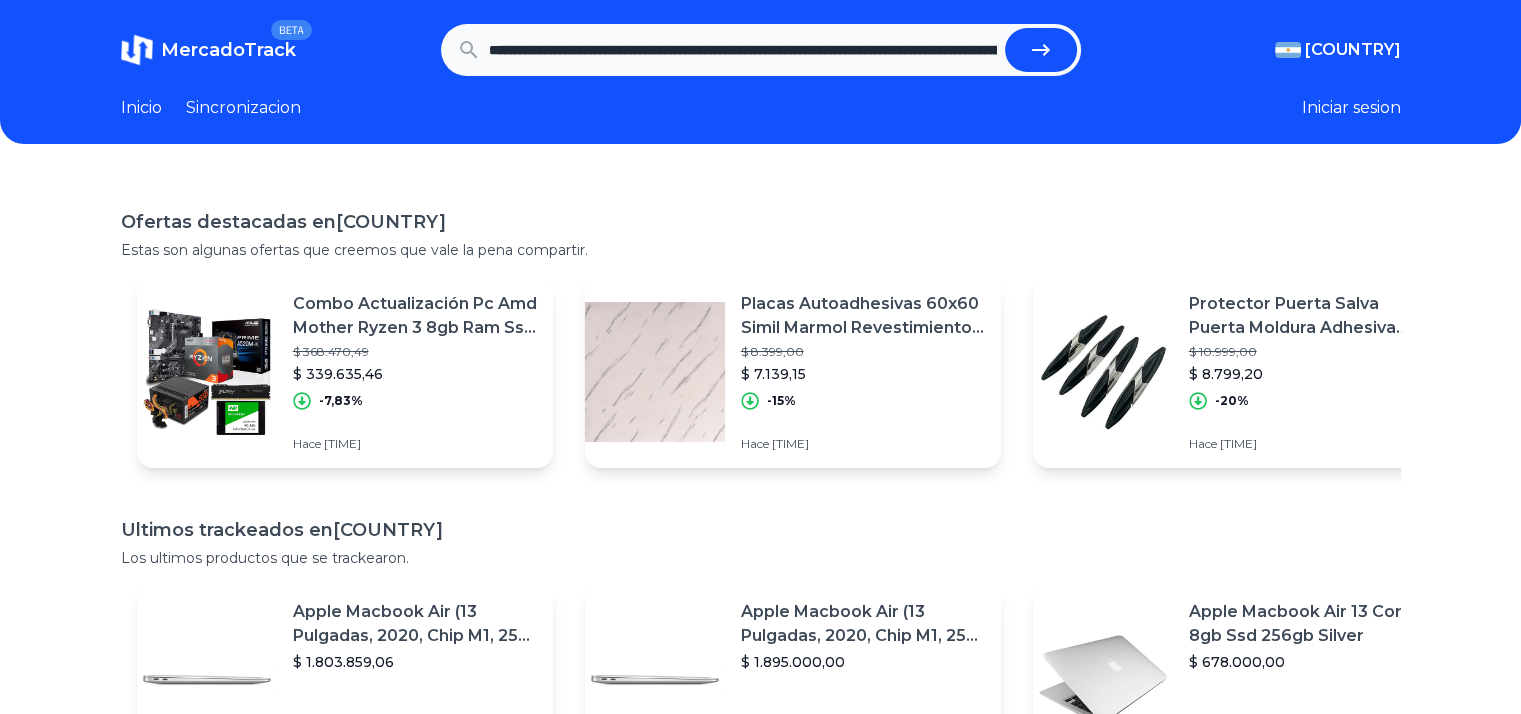 scroll, scrollTop: 0, scrollLeft: 320, axis: horizontal 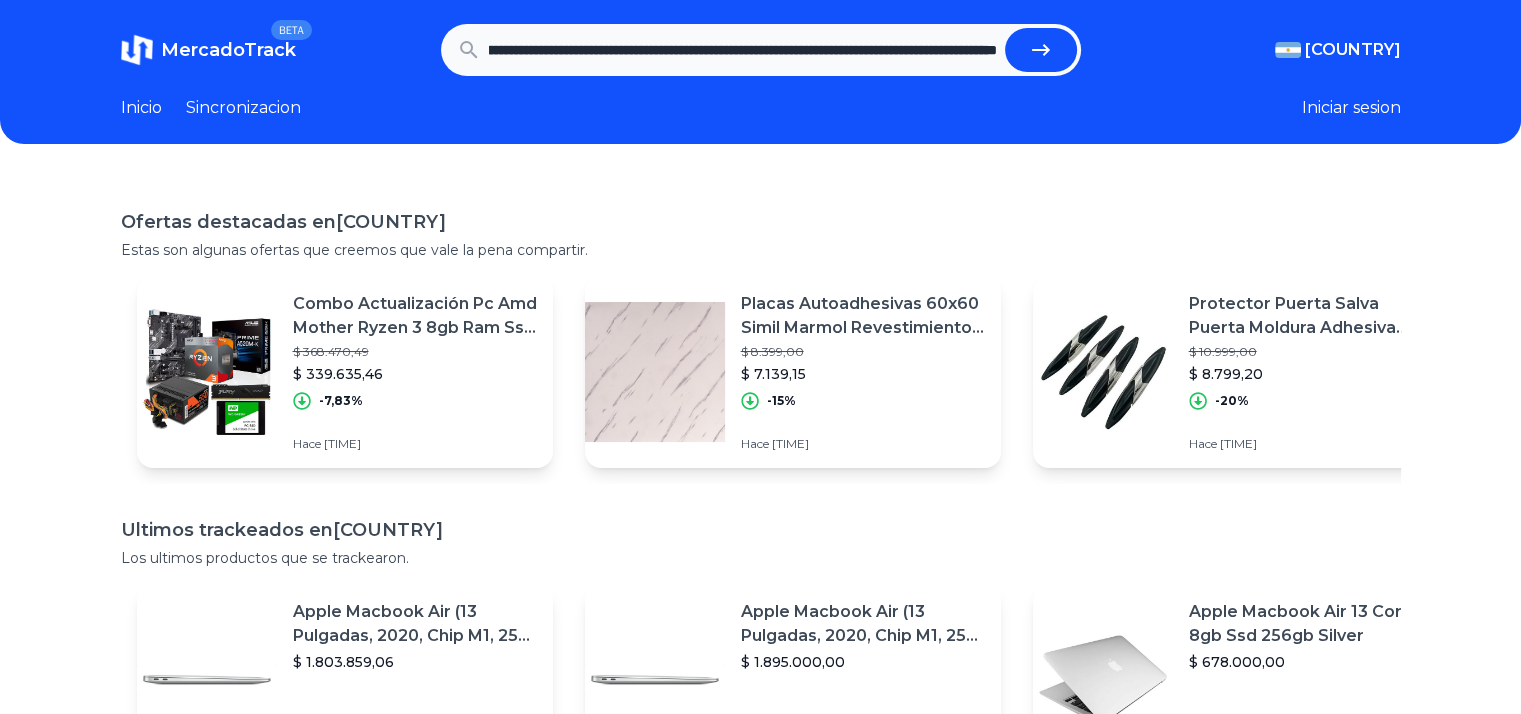 type on "**********" 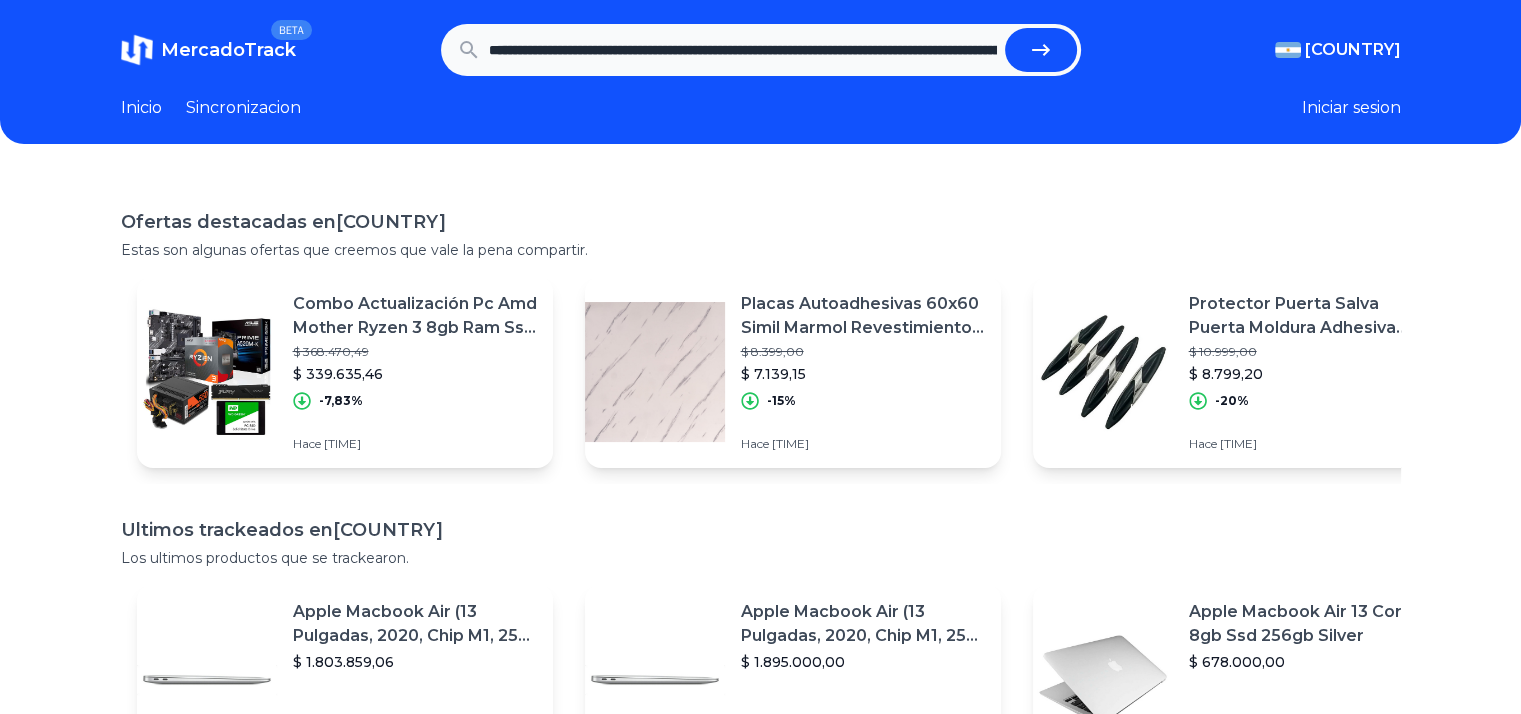 click at bounding box center [1041, 50] 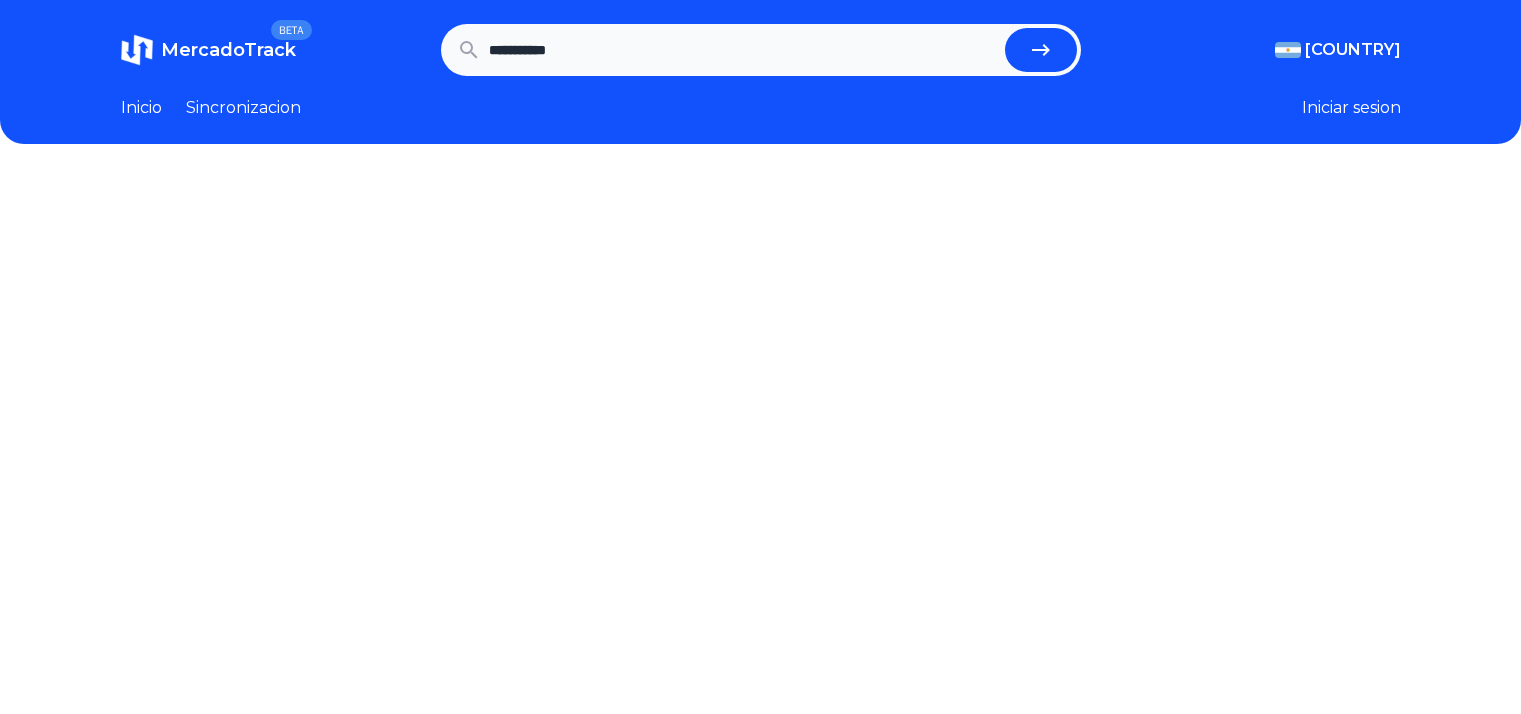 scroll, scrollTop: 0, scrollLeft: 0, axis: both 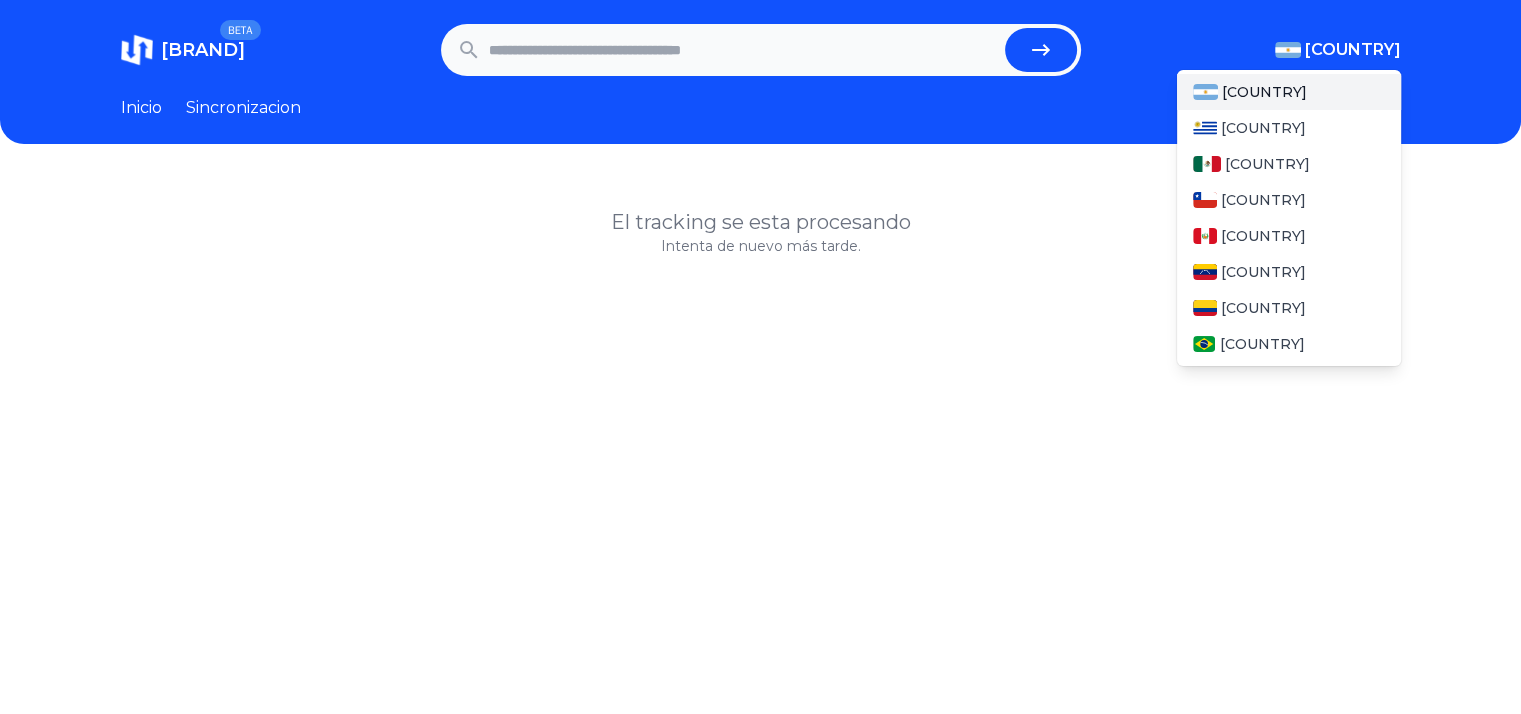click on "[COUNTRY]" at bounding box center [1353, 50] 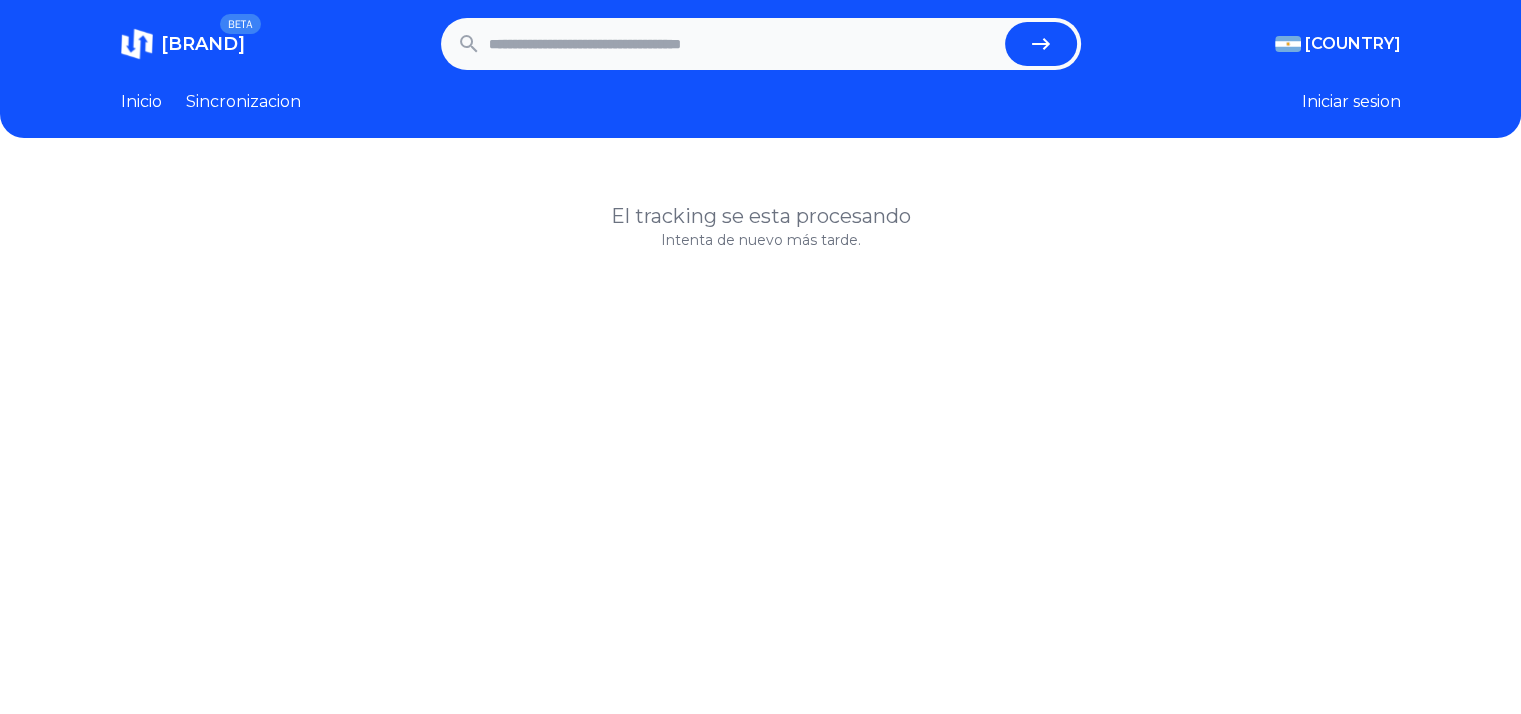 scroll, scrollTop: 0, scrollLeft: 0, axis: both 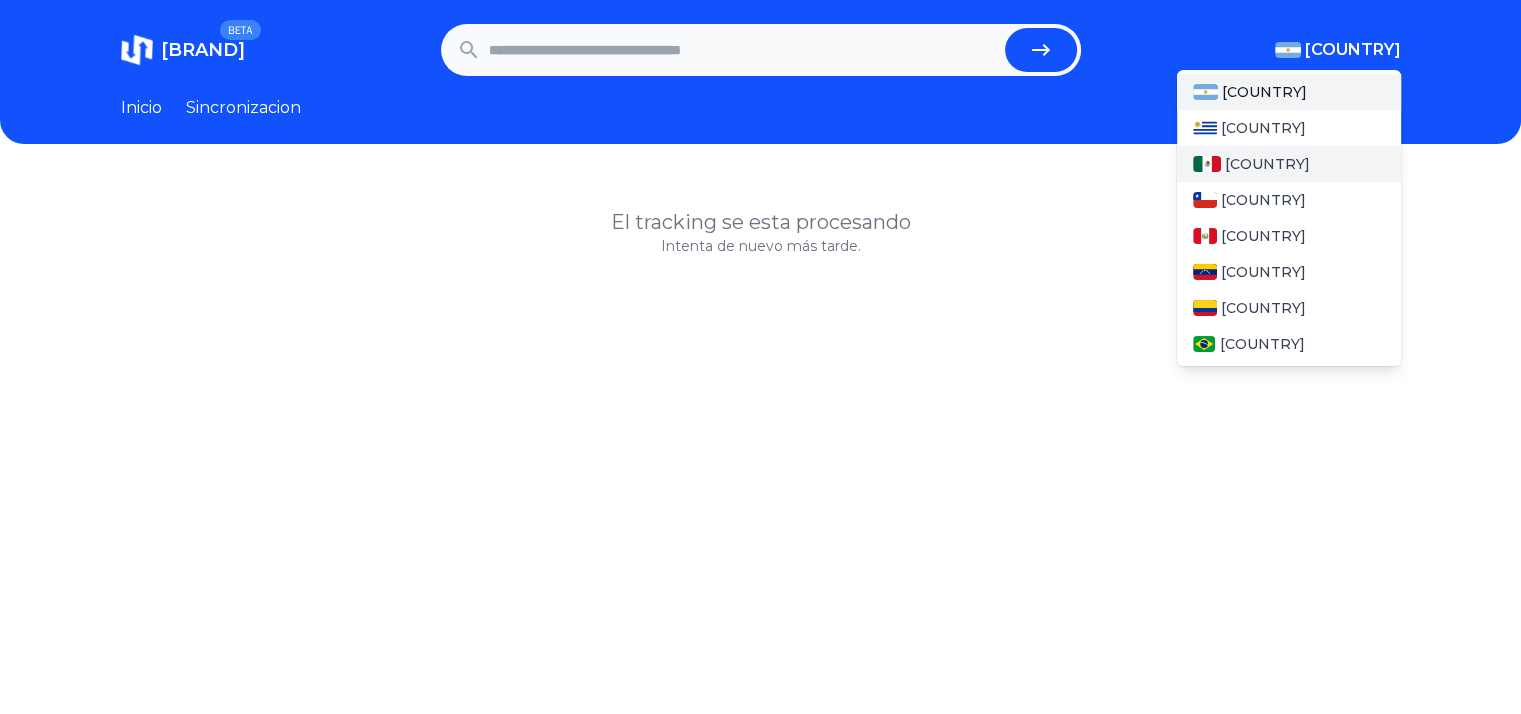 click on "[COUNTRY]" at bounding box center [1267, 164] 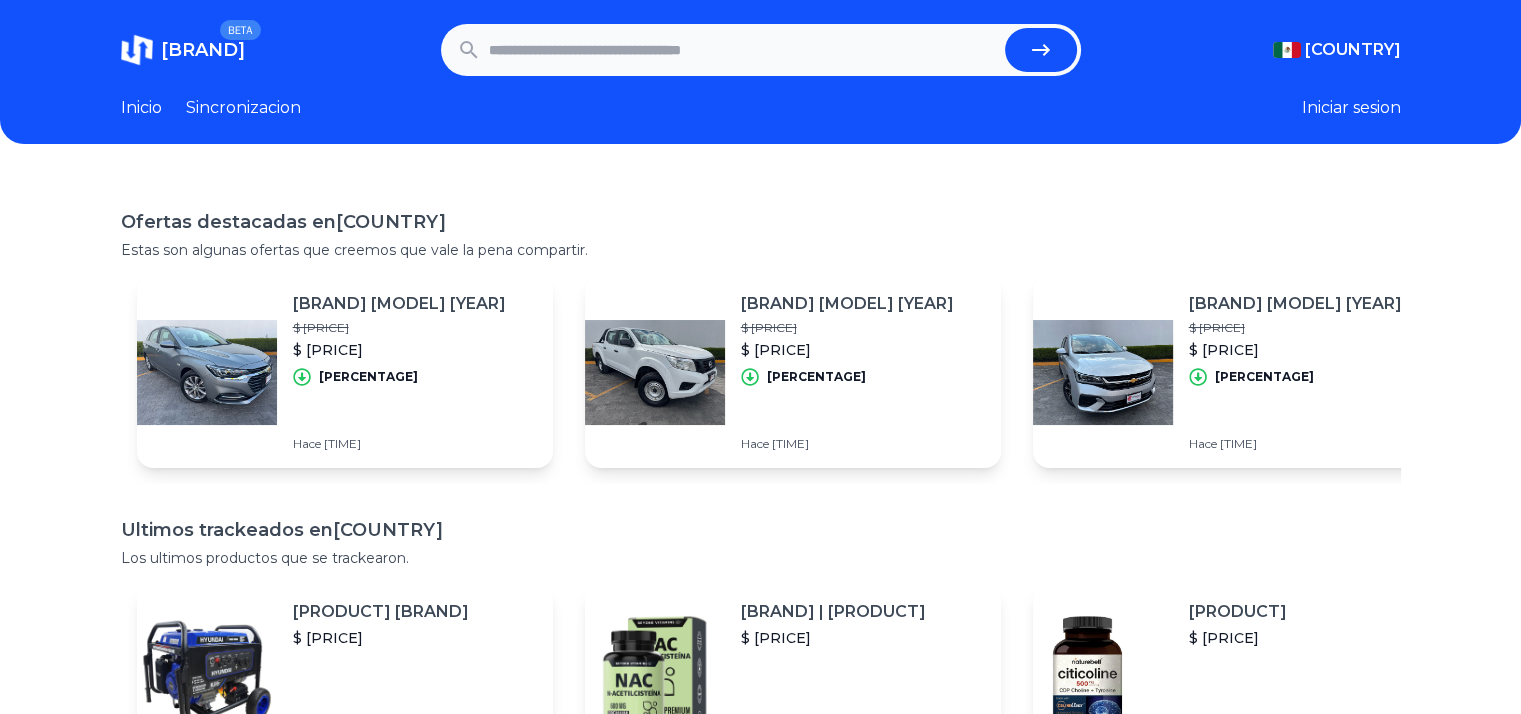 click at bounding box center (743, 50) 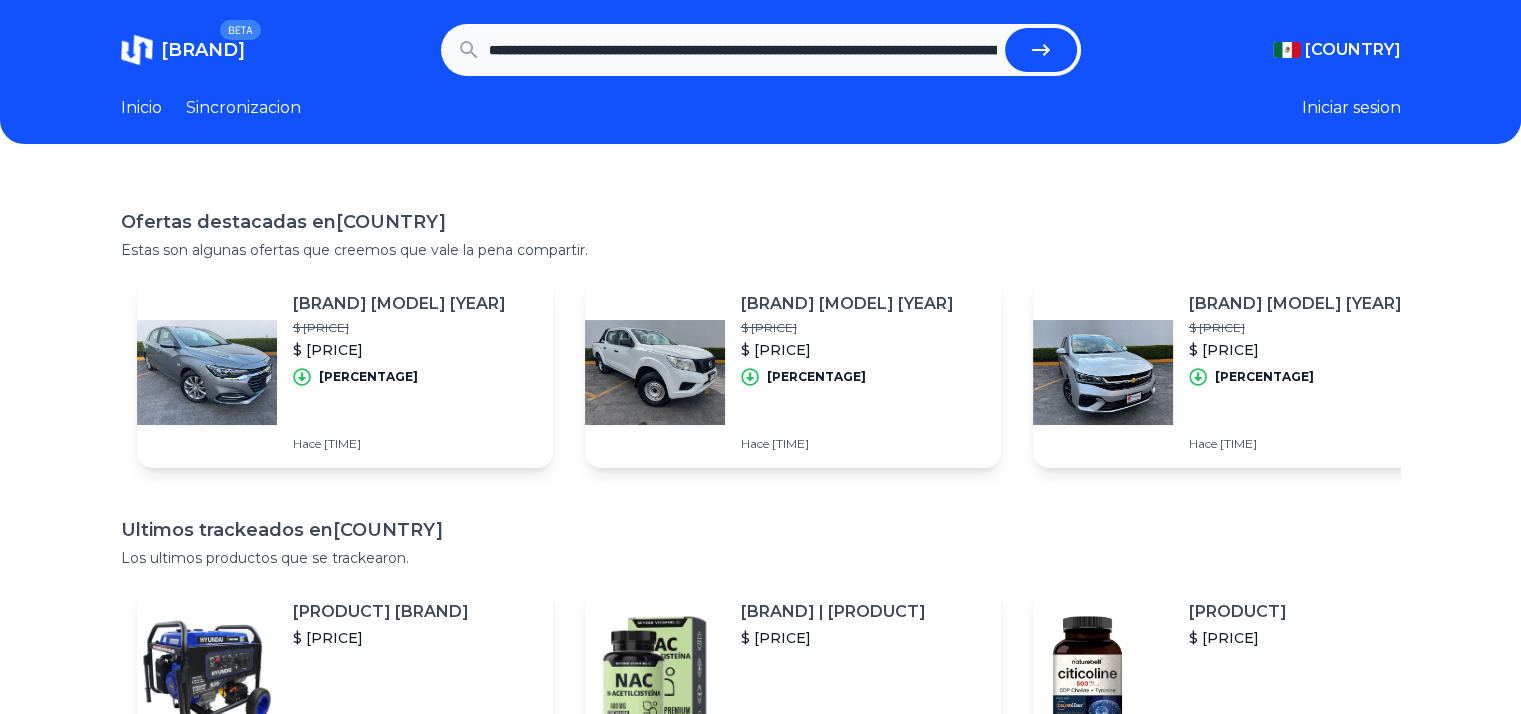 scroll, scrollTop: 0, scrollLeft: 320, axis: horizontal 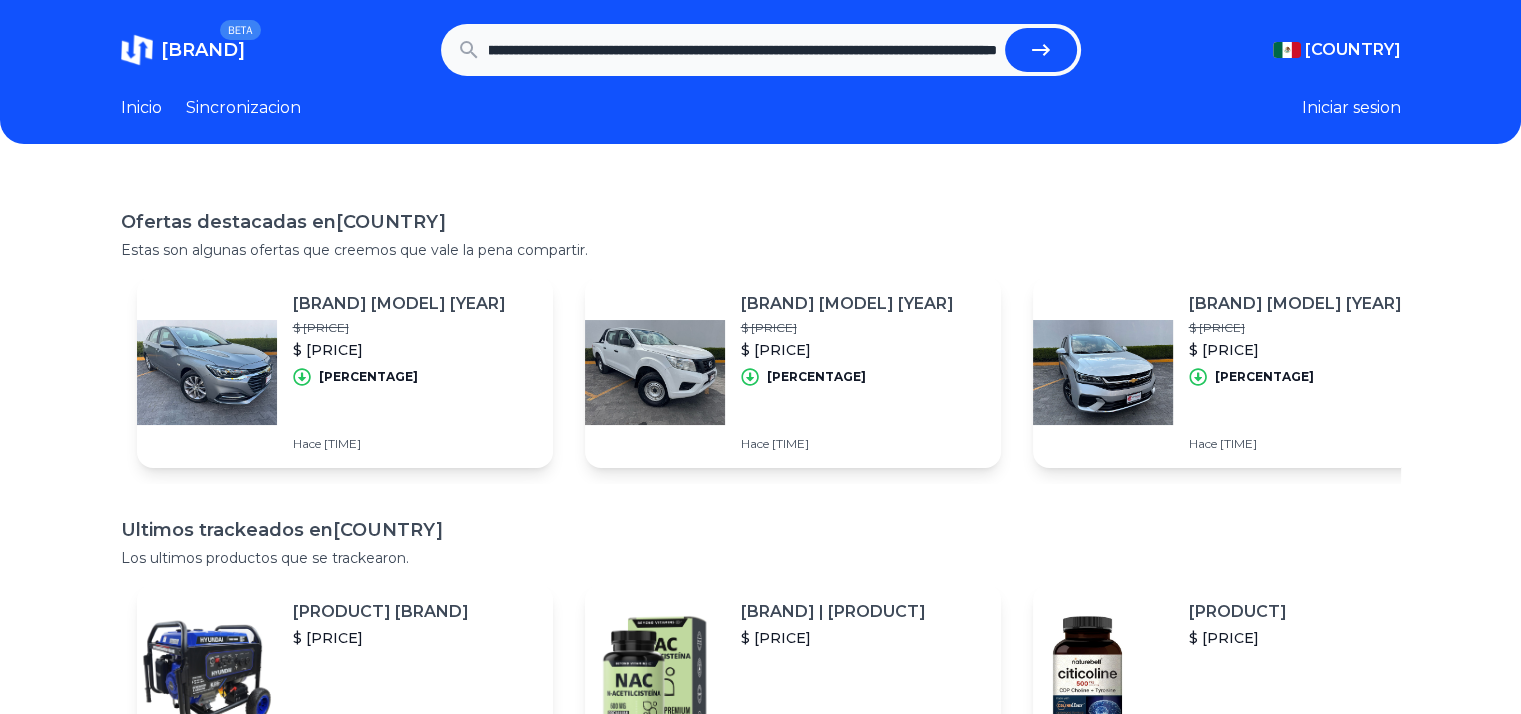 type on "**********" 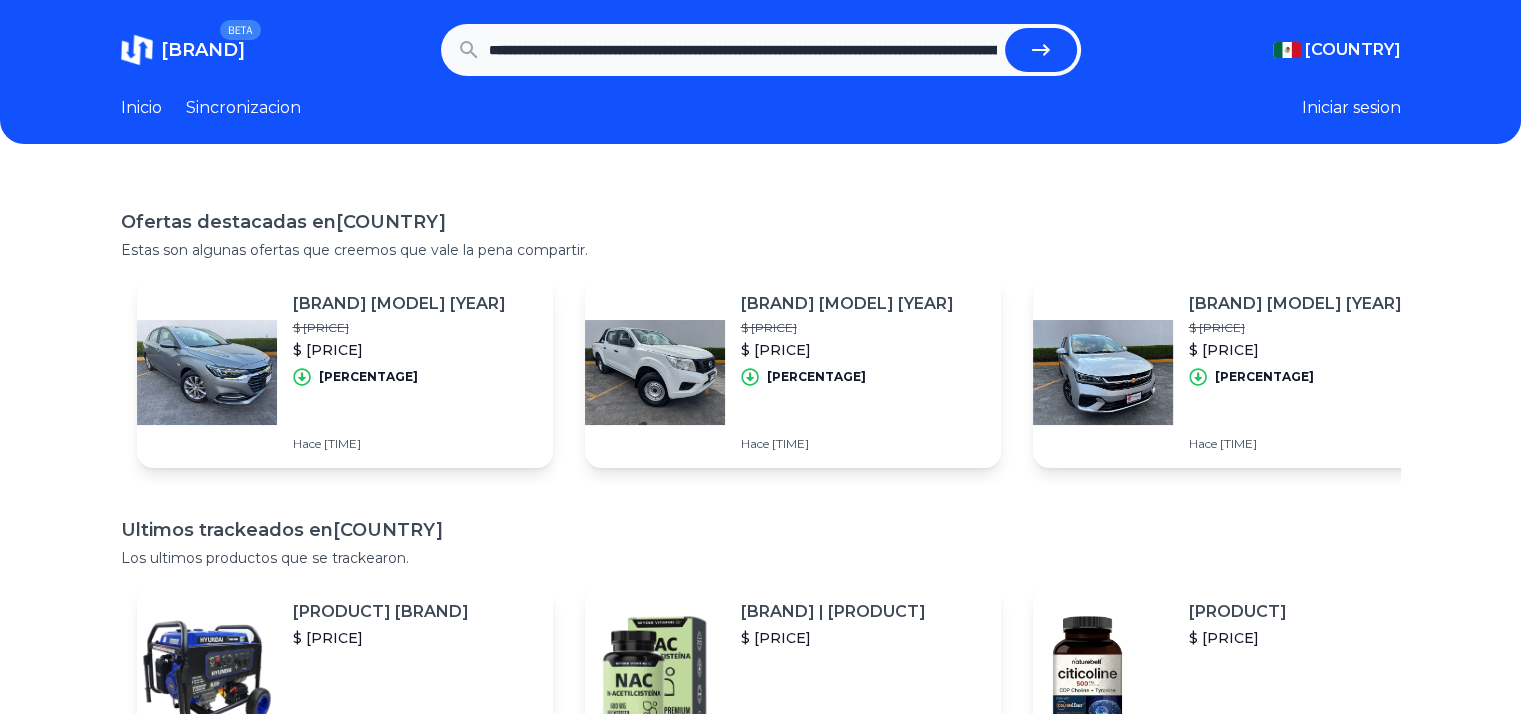 click at bounding box center (1041, 50) 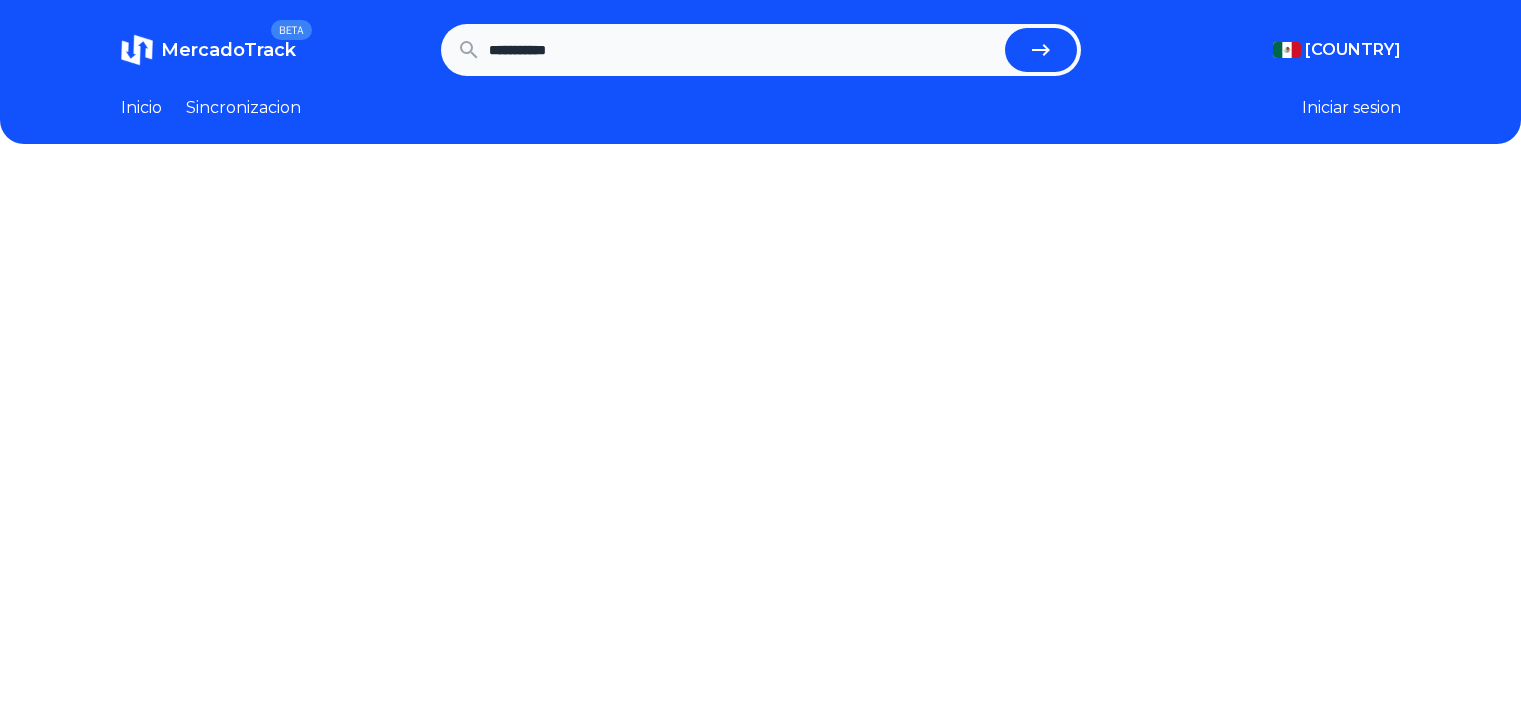 scroll, scrollTop: 0, scrollLeft: 0, axis: both 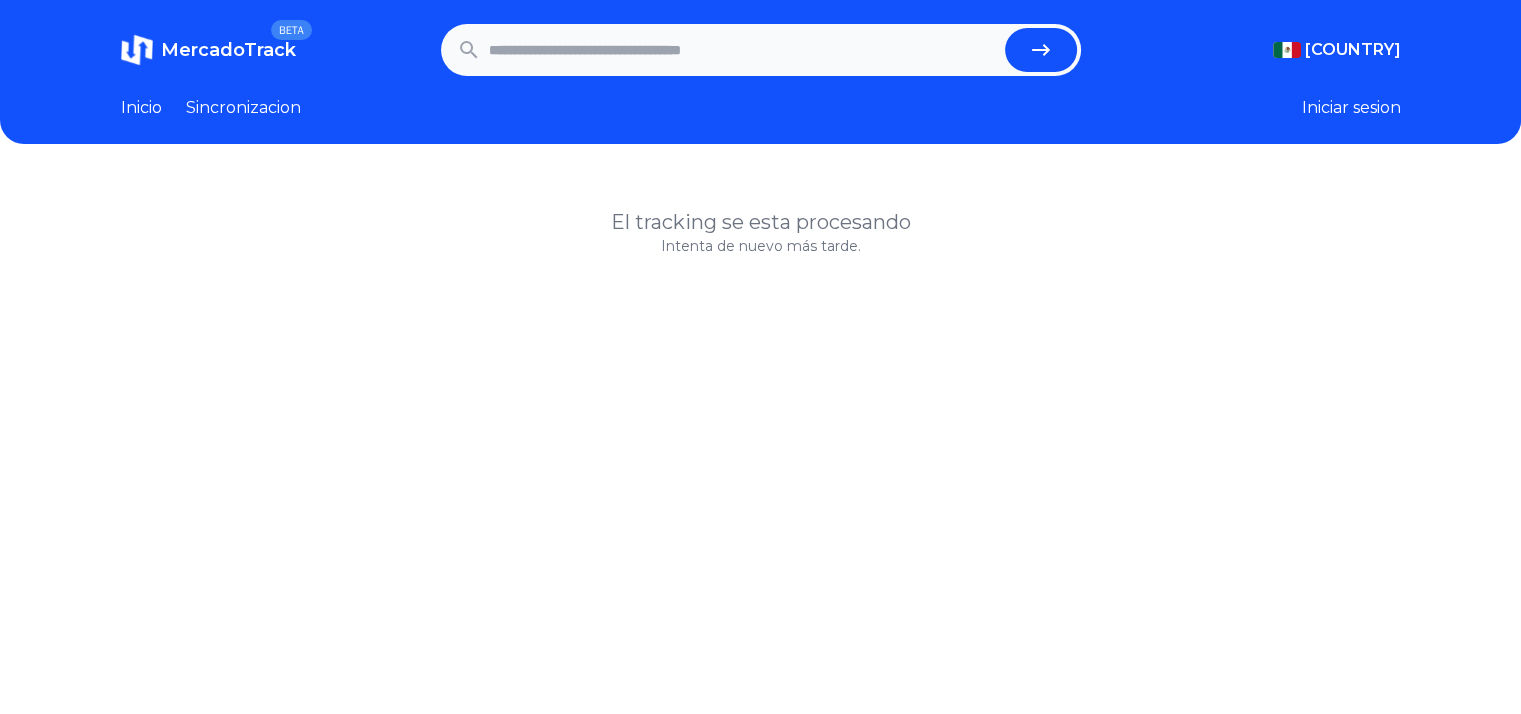click on "Sincronizacion" at bounding box center (243, 108) 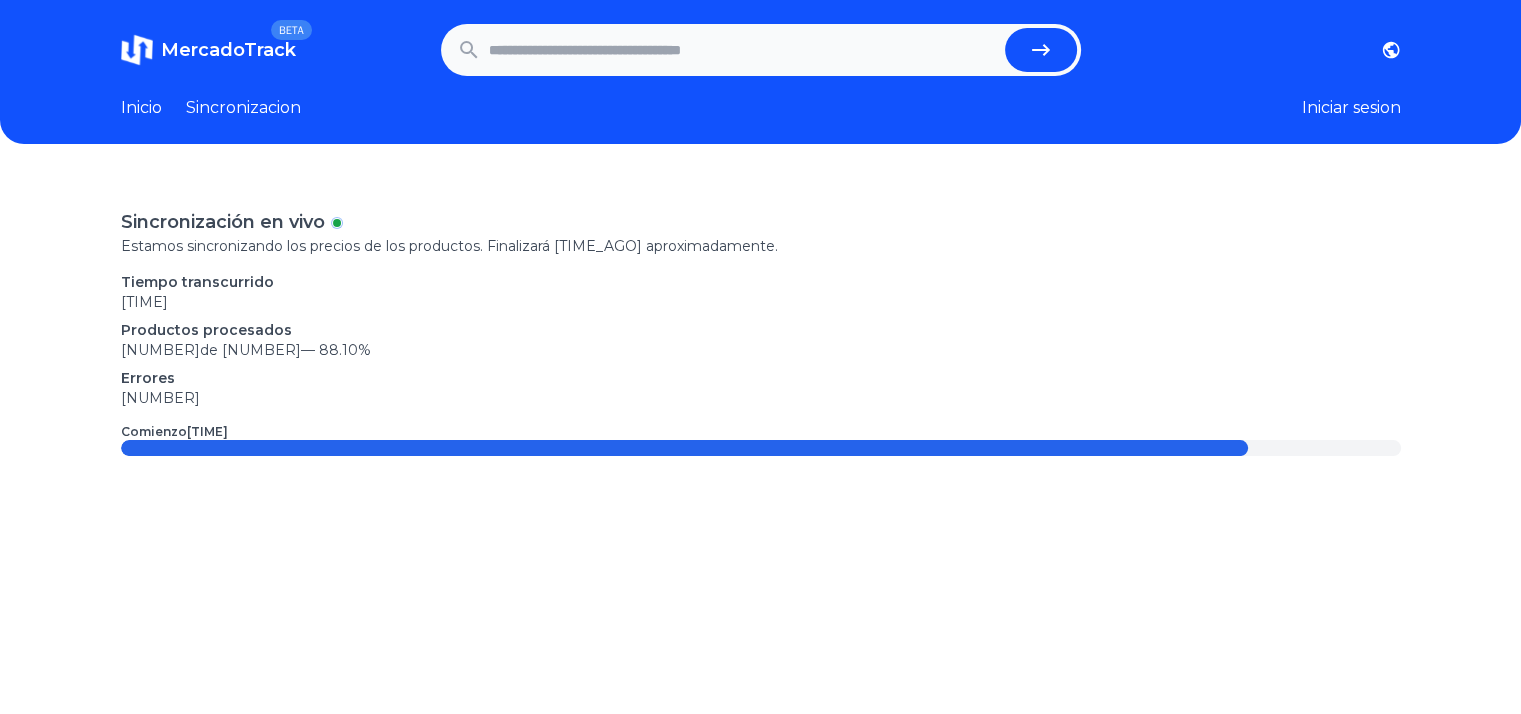 scroll, scrollTop: 0, scrollLeft: 0, axis: both 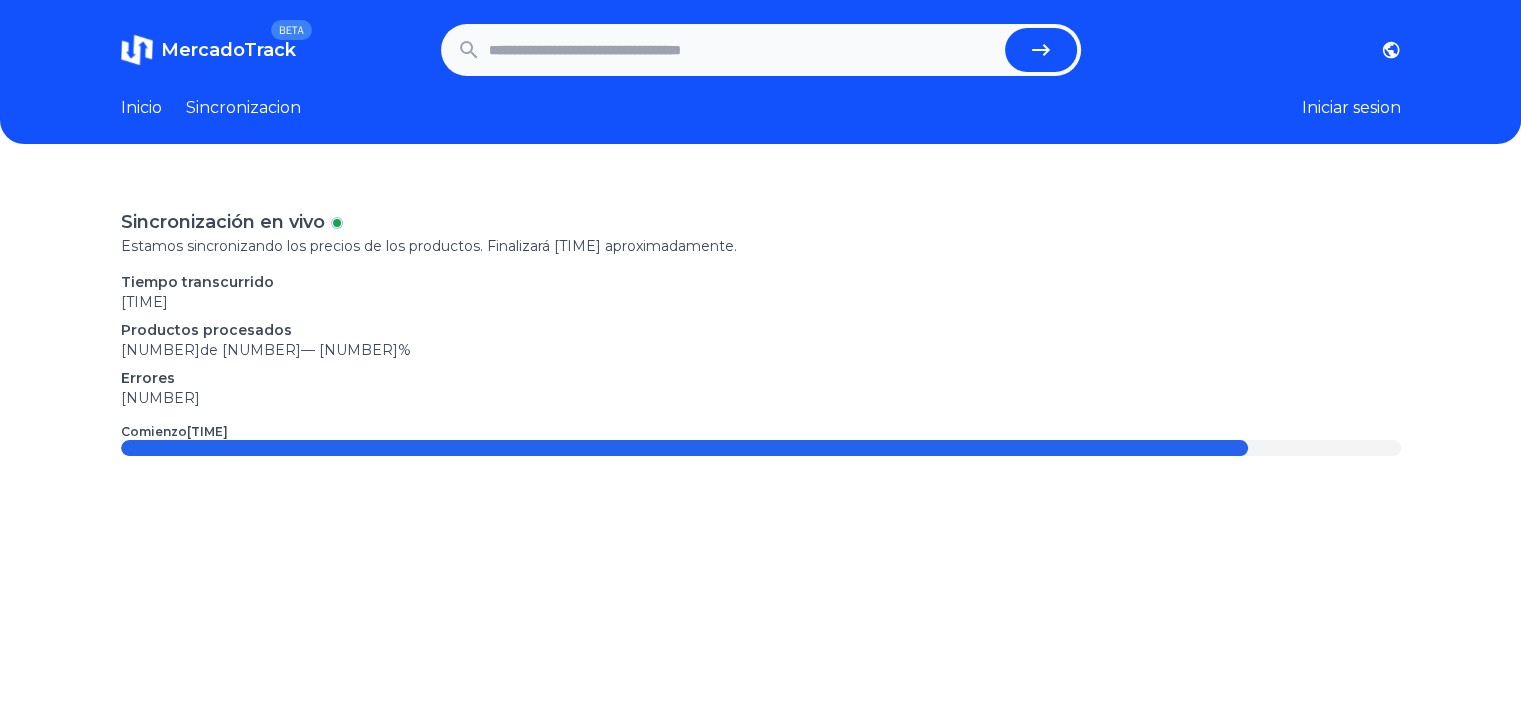click at bounding box center (743, 50) 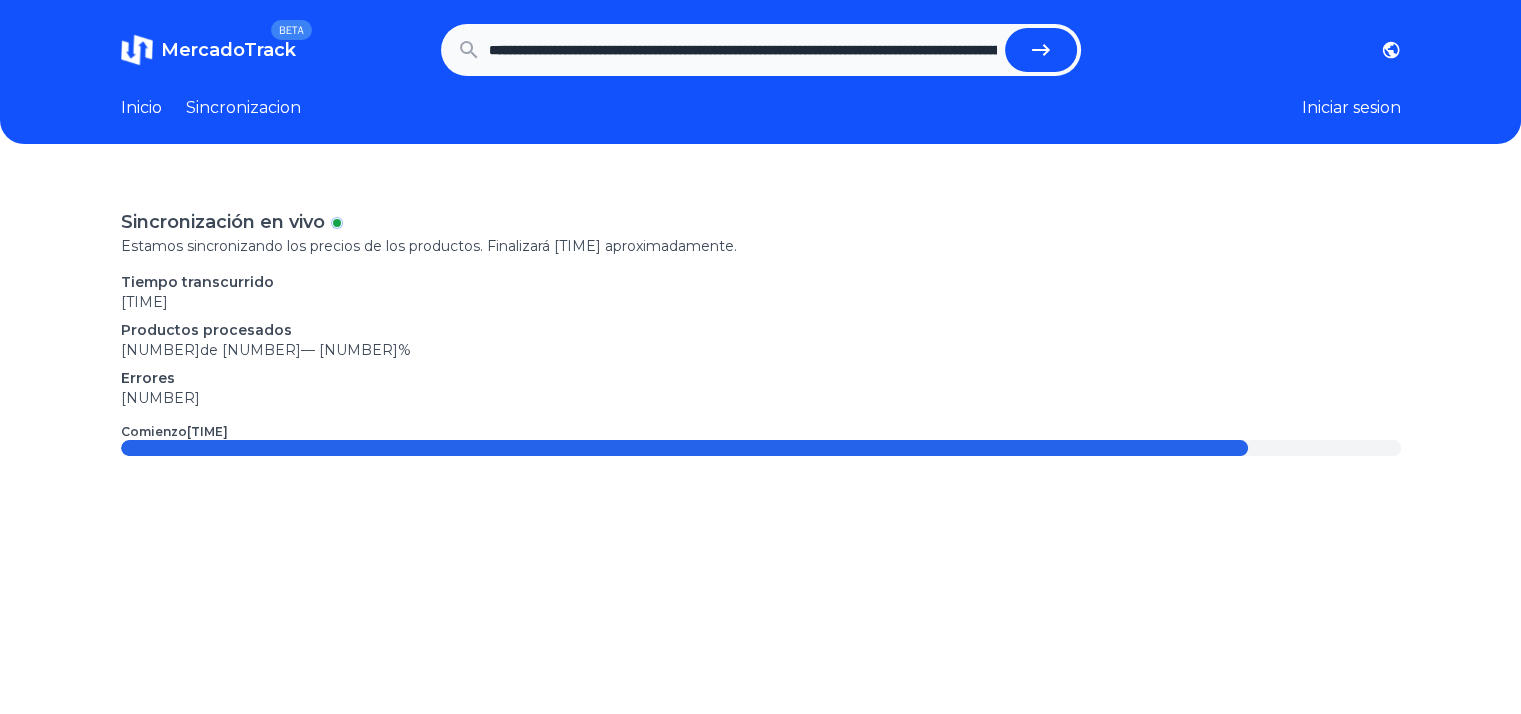 scroll, scrollTop: 0, scrollLeft: 320, axis: horizontal 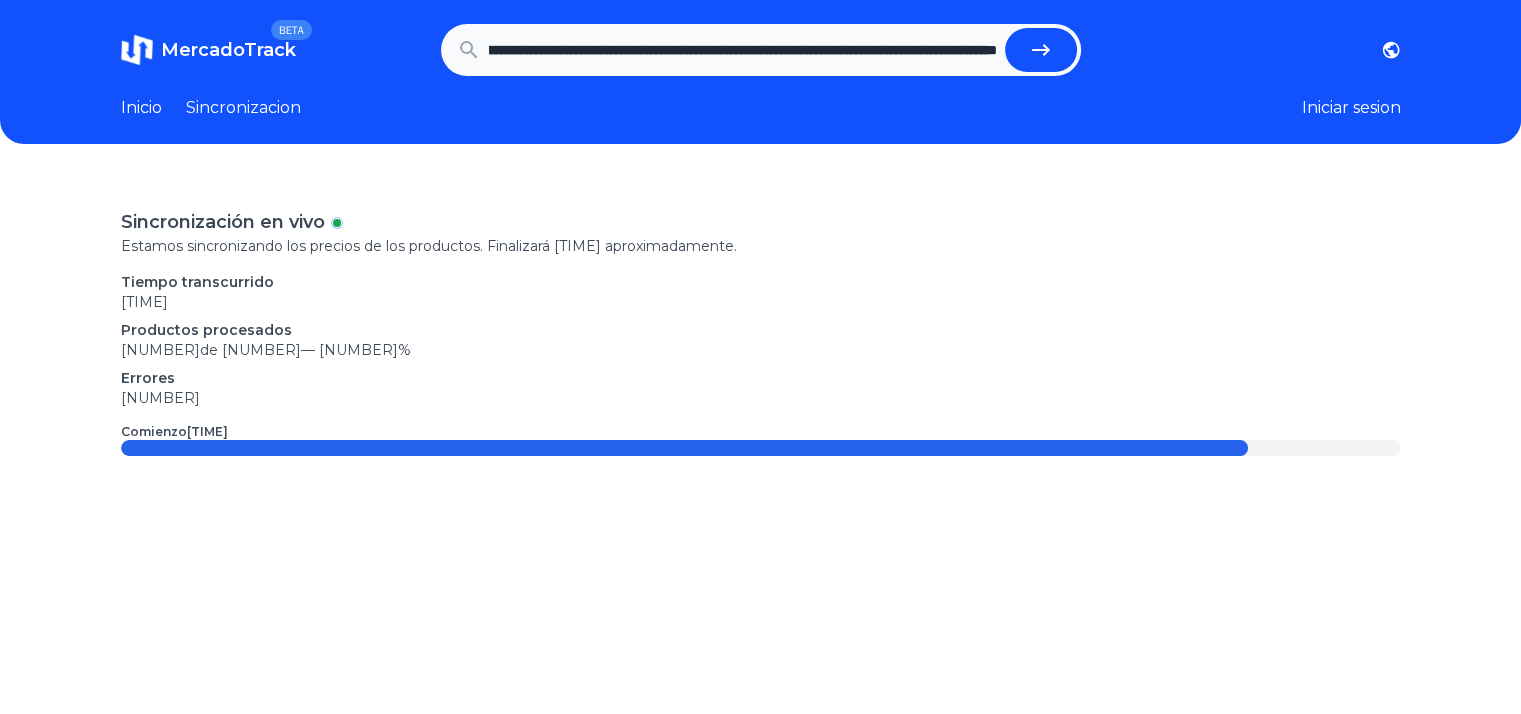 type on "**********" 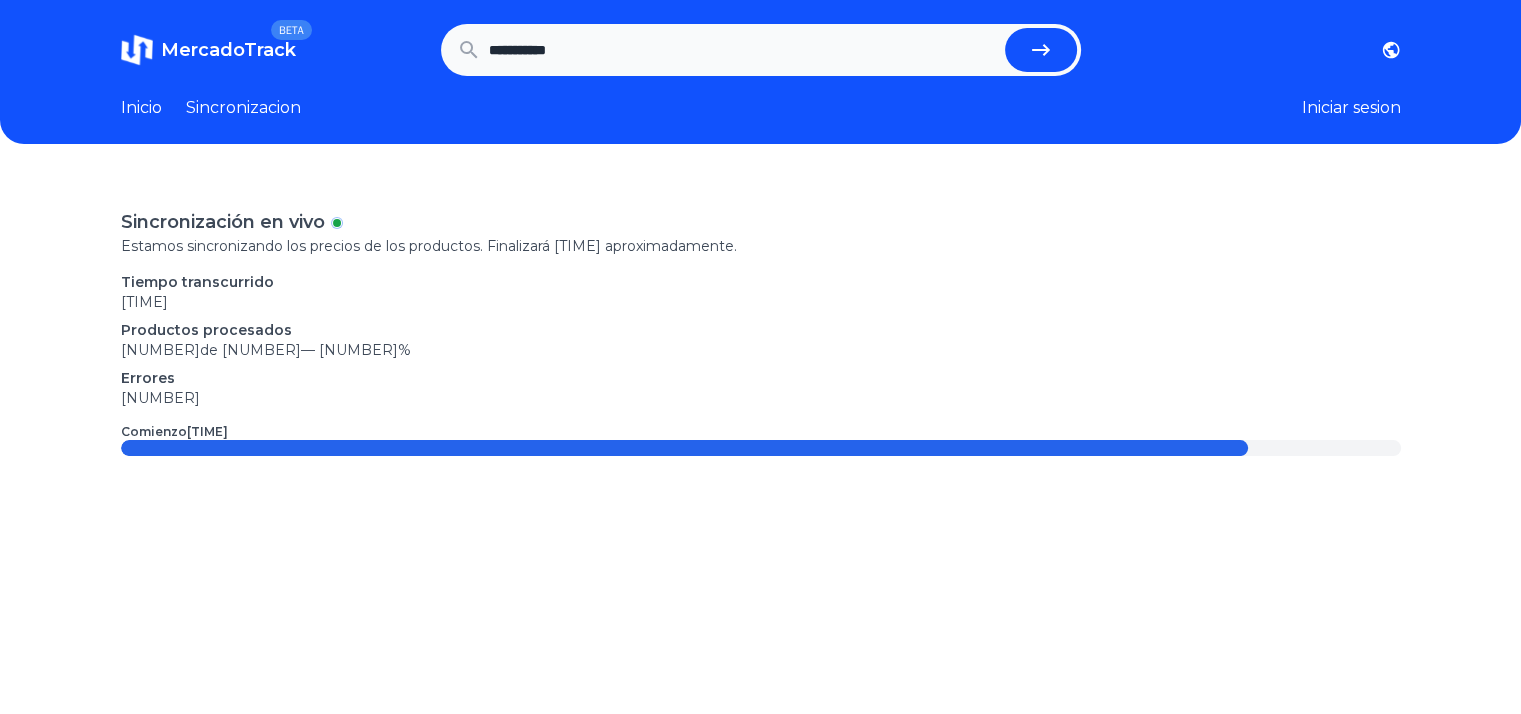 scroll, scrollTop: 0, scrollLeft: 0, axis: both 